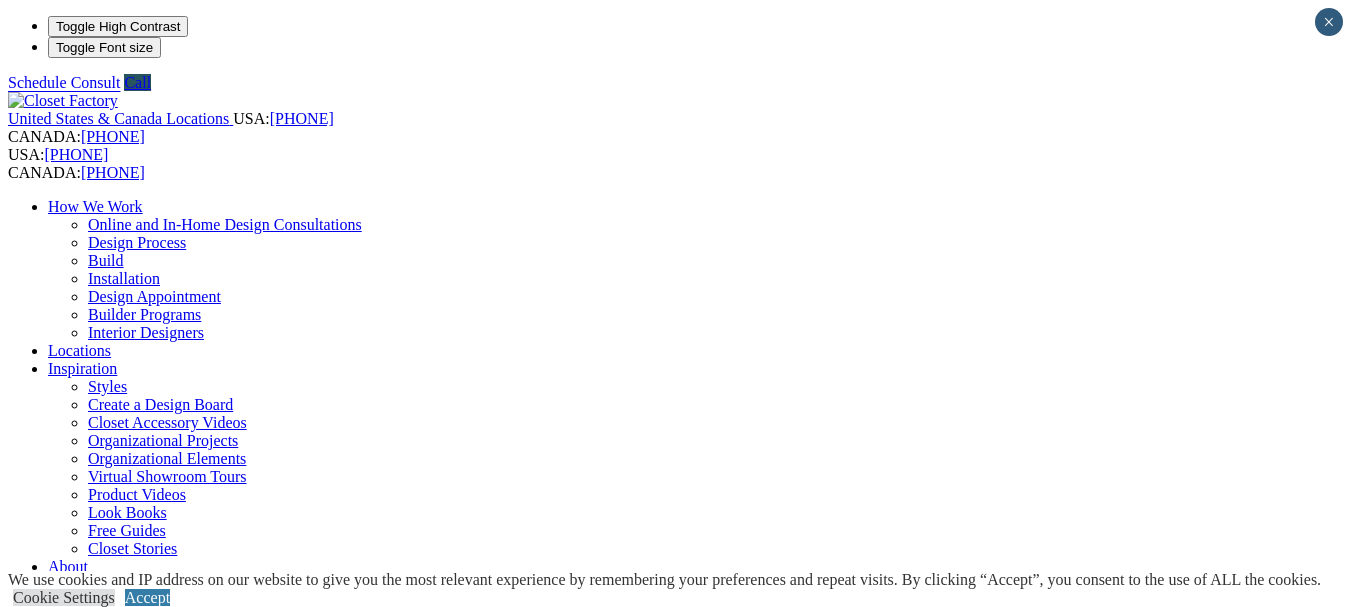 scroll, scrollTop: 0, scrollLeft: 0, axis: both 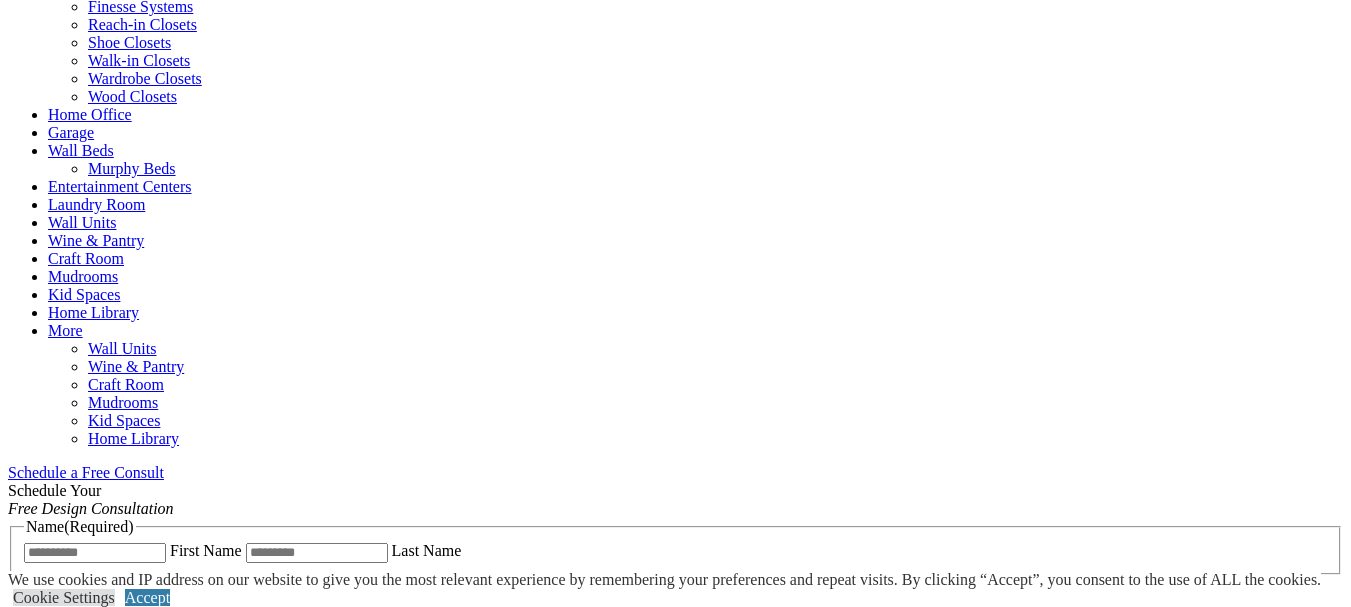 click on "CLOSE (X)" at bounding box center [46, 973] 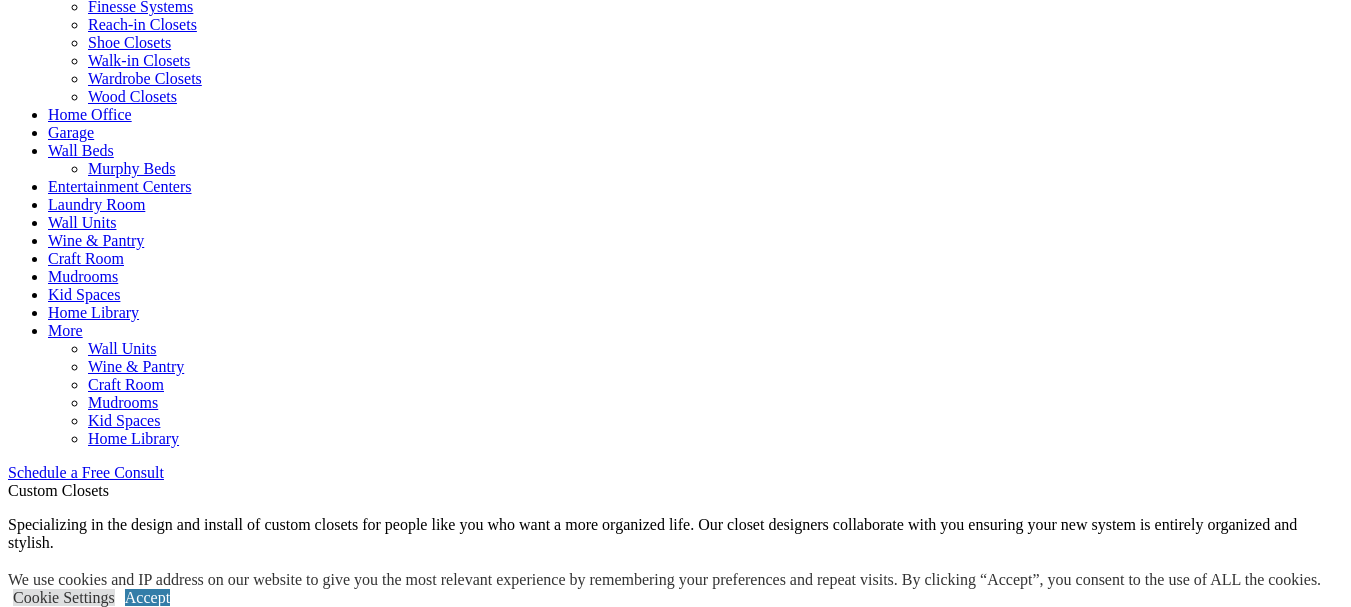 scroll, scrollTop: 840, scrollLeft: 0, axis: vertical 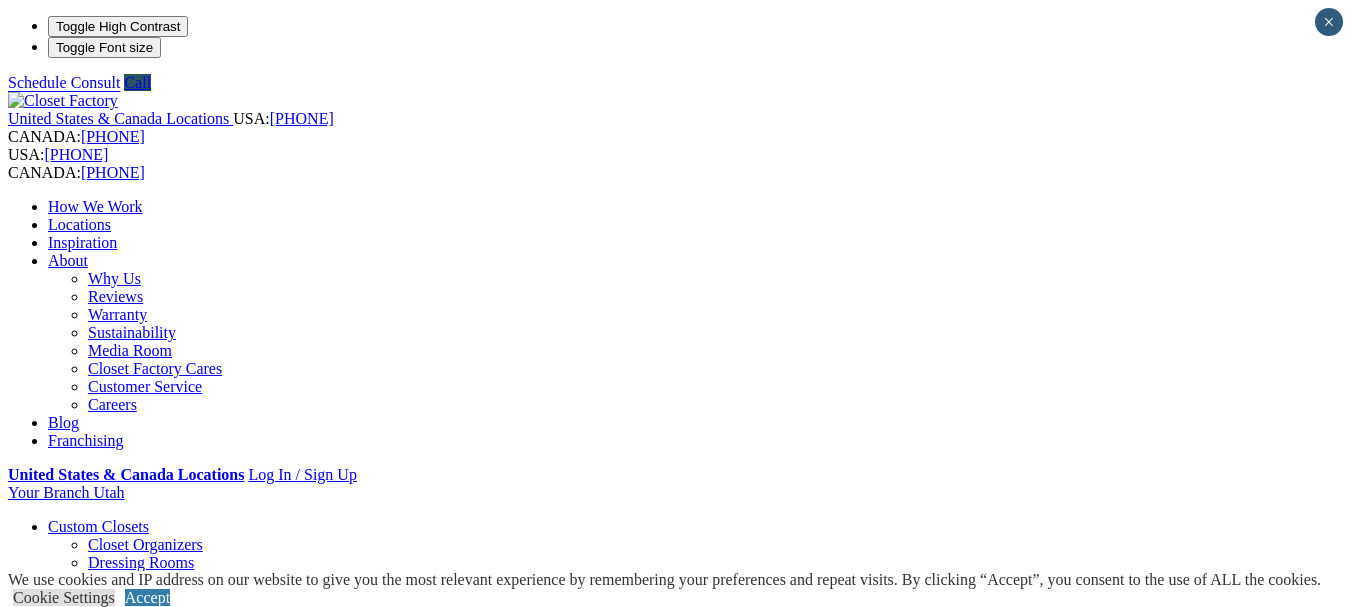 click on "Locations" at bounding box center [79, 224] 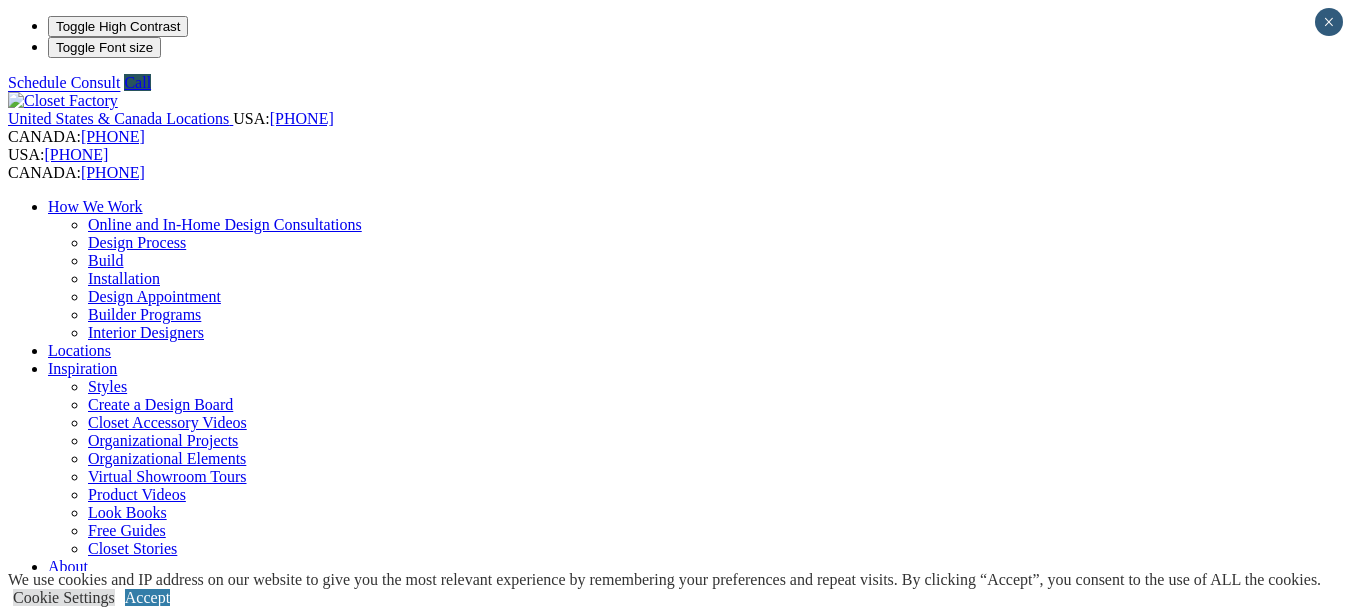 scroll, scrollTop: 0, scrollLeft: 0, axis: both 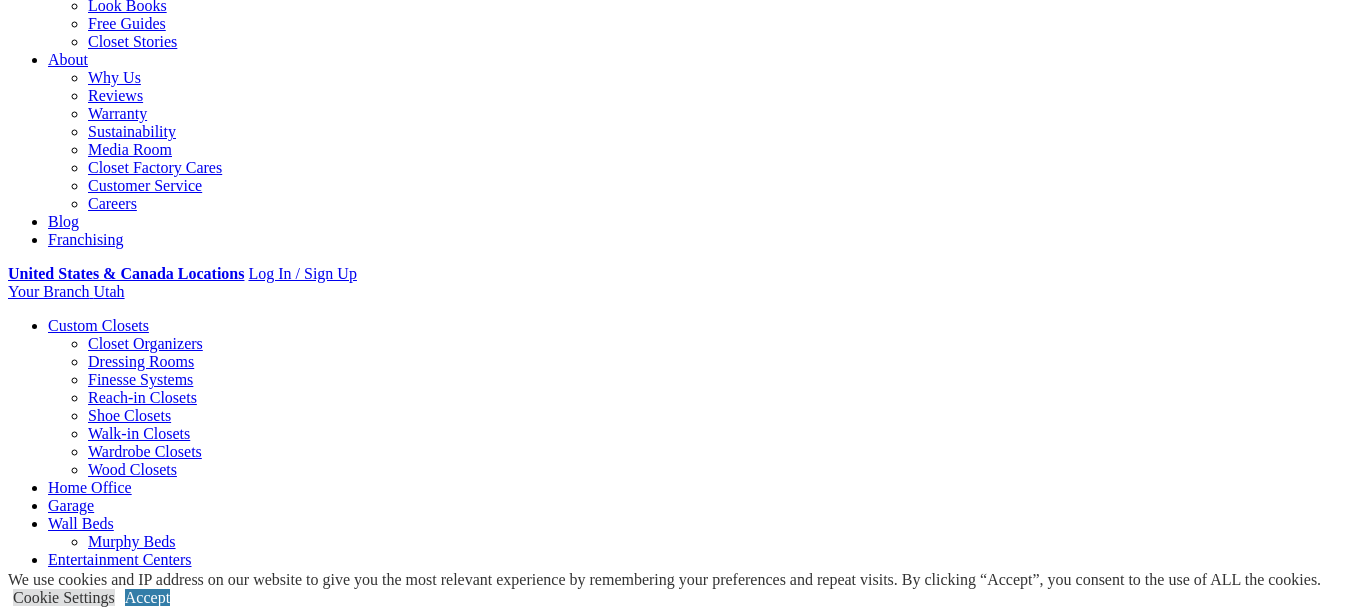 click on "[STATE]" at bounding box center (675, 1187) 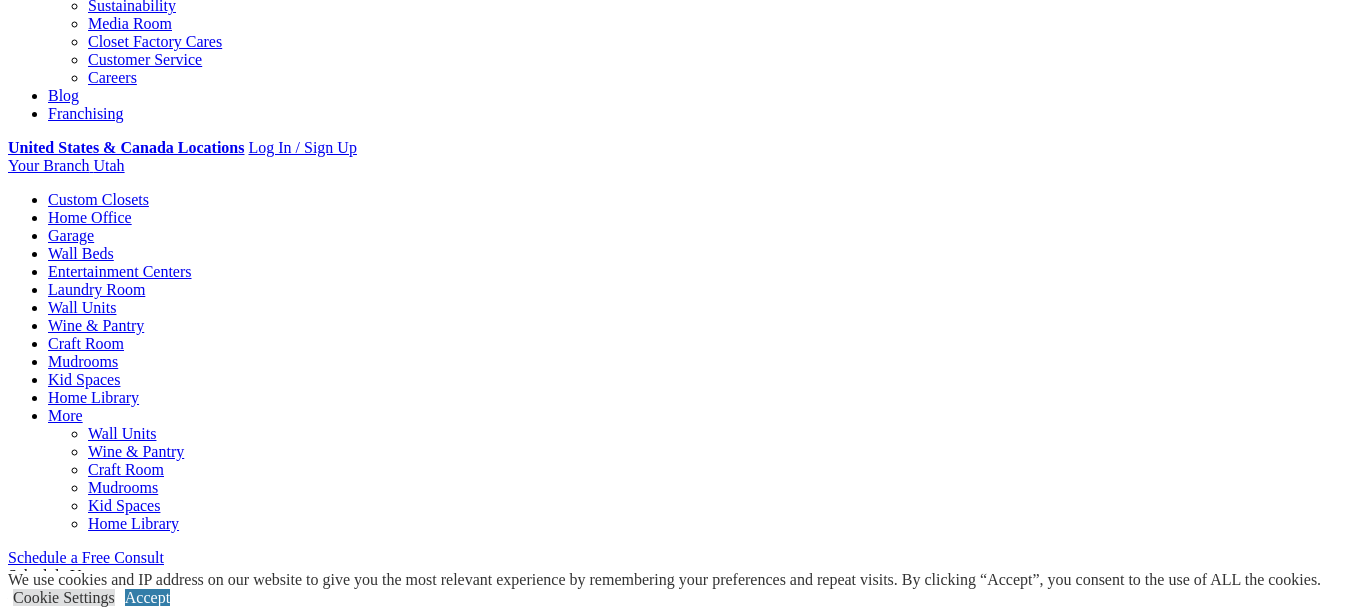 click on "Locations" at bounding box center (79, -283) 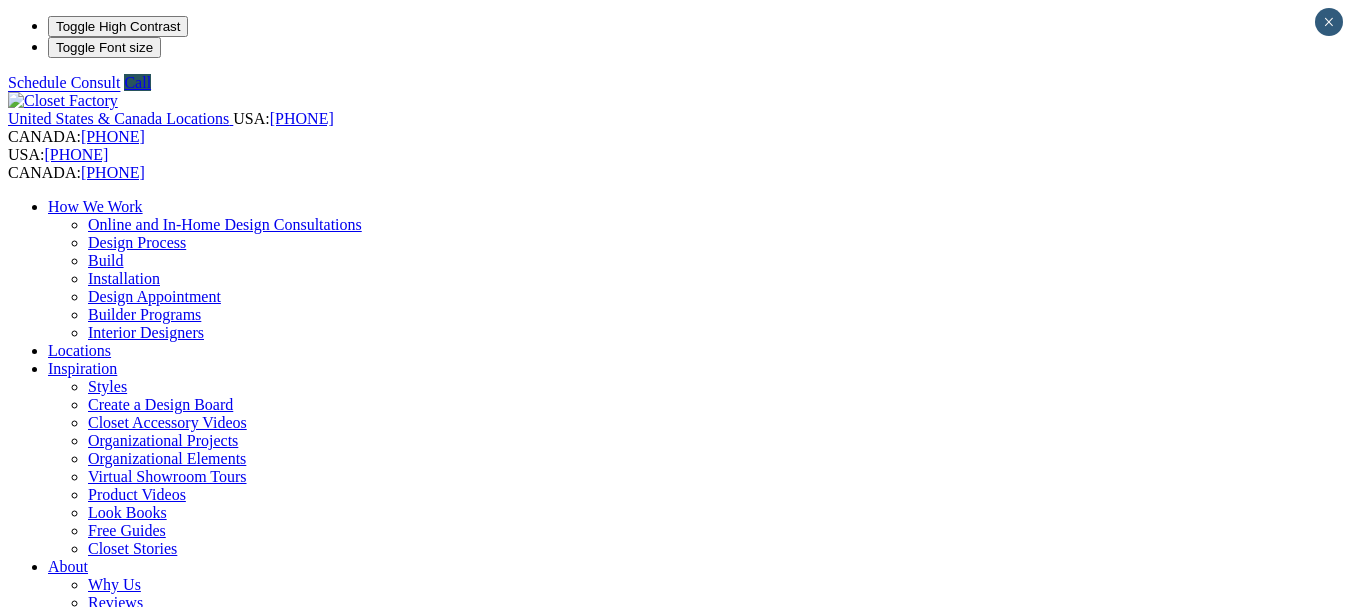 scroll, scrollTop: 0, scrollLeft: 0, axis: both 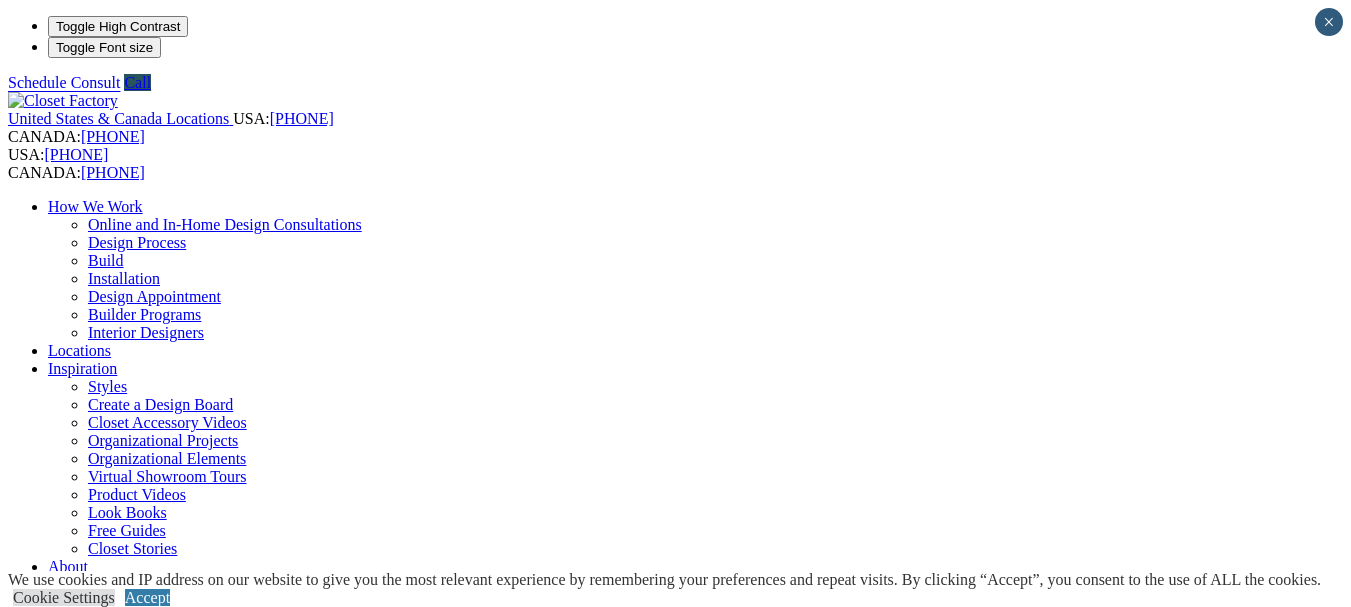 click on "Locations" at bounding box center (79, 350) 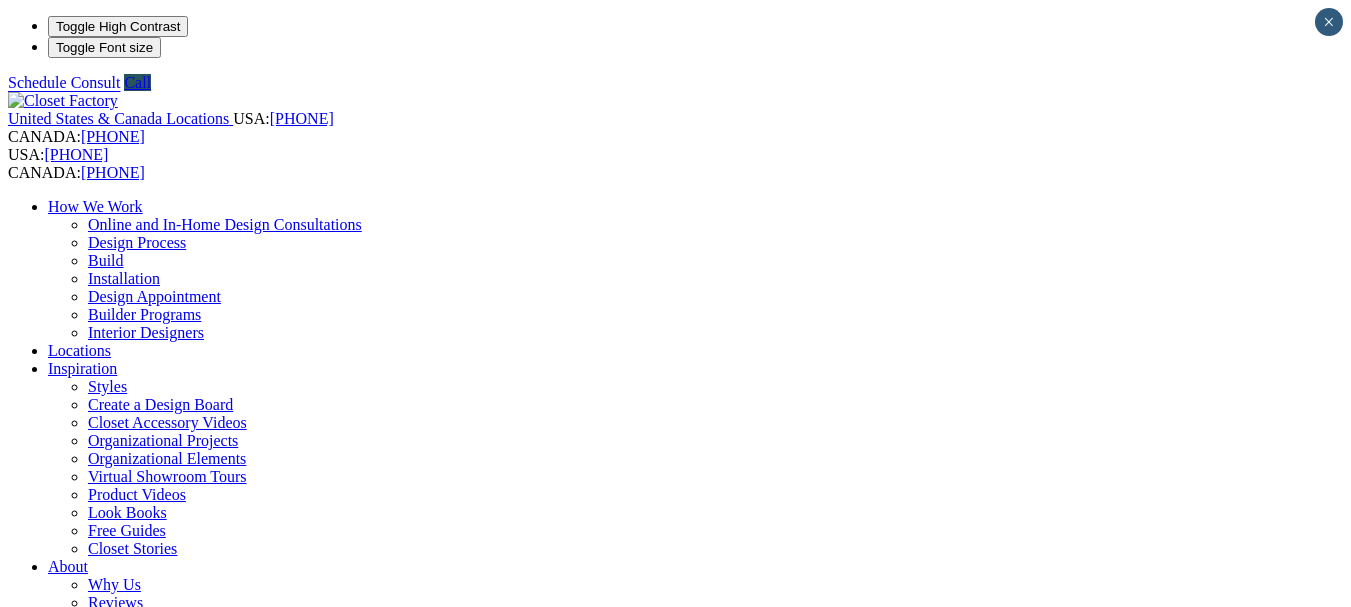 scroll, scrollTop: 0, scrollLeft: 0, axis: both 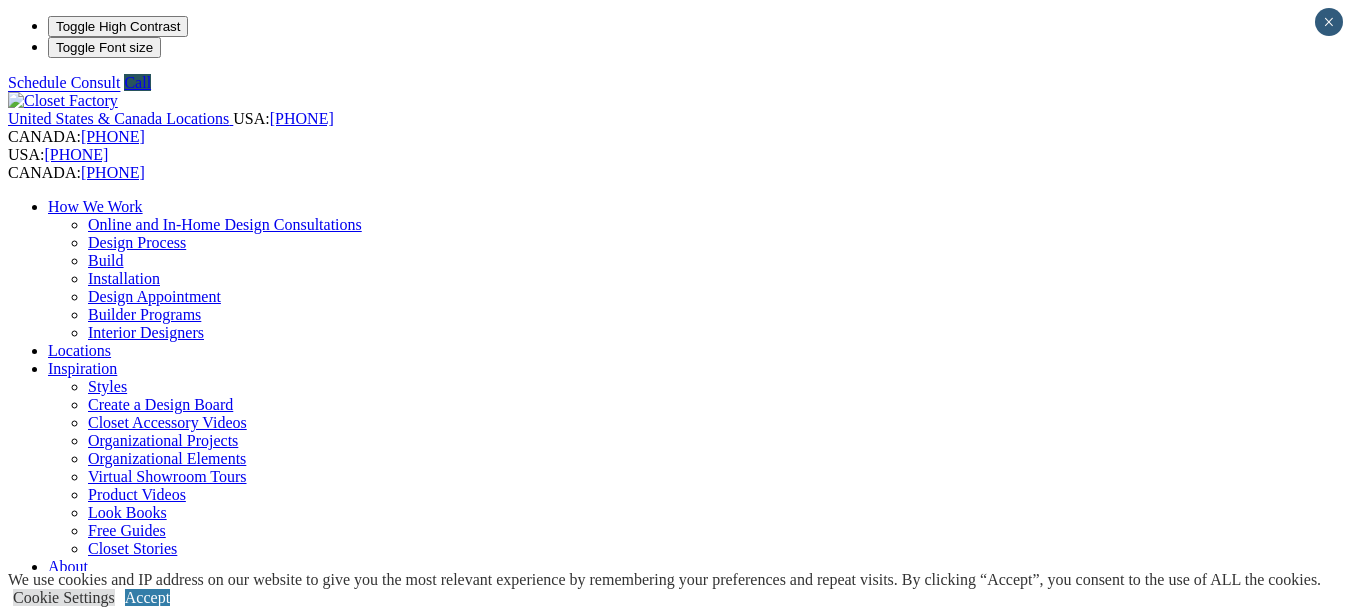 click at bounding box center [79, 1494] 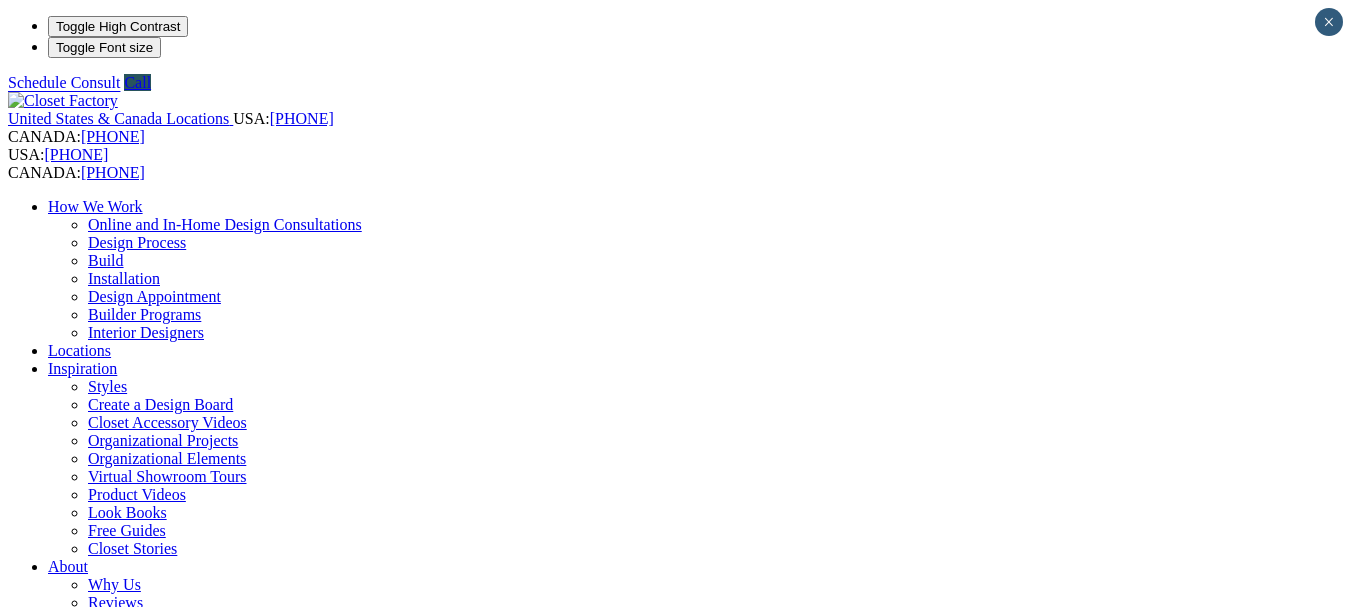 scroll, scrollTop: 0, scrollLeft: 0, axis: both 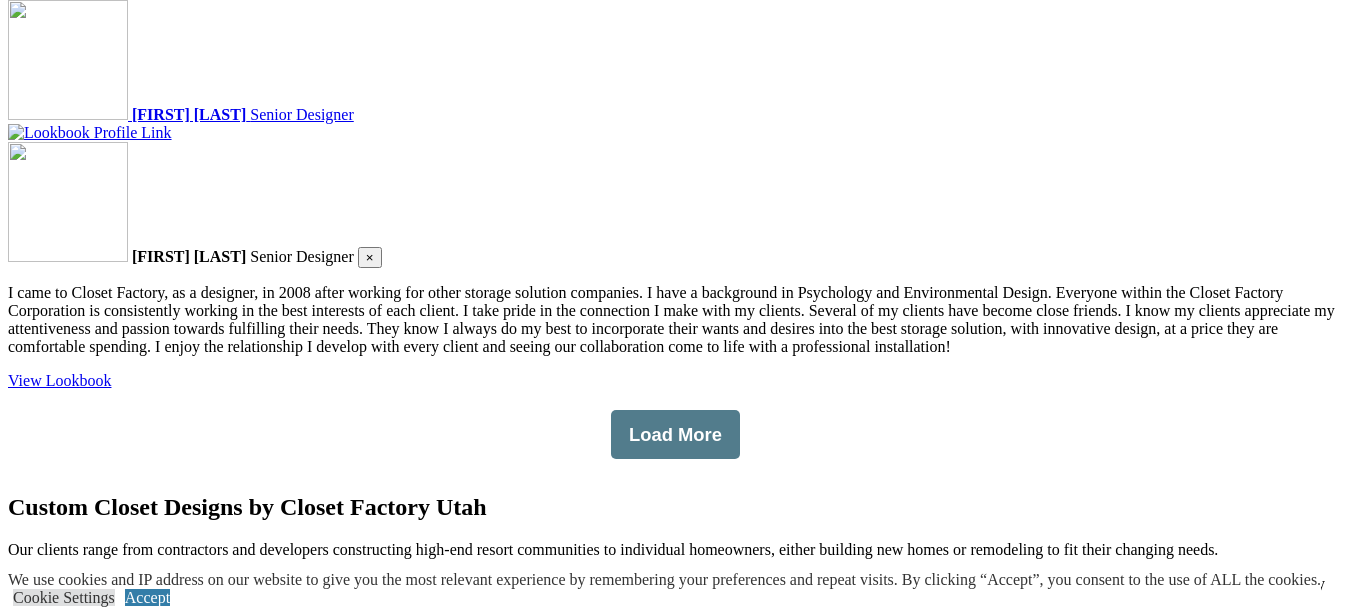 click on "Download Now" at bounding box center [59, 5287] 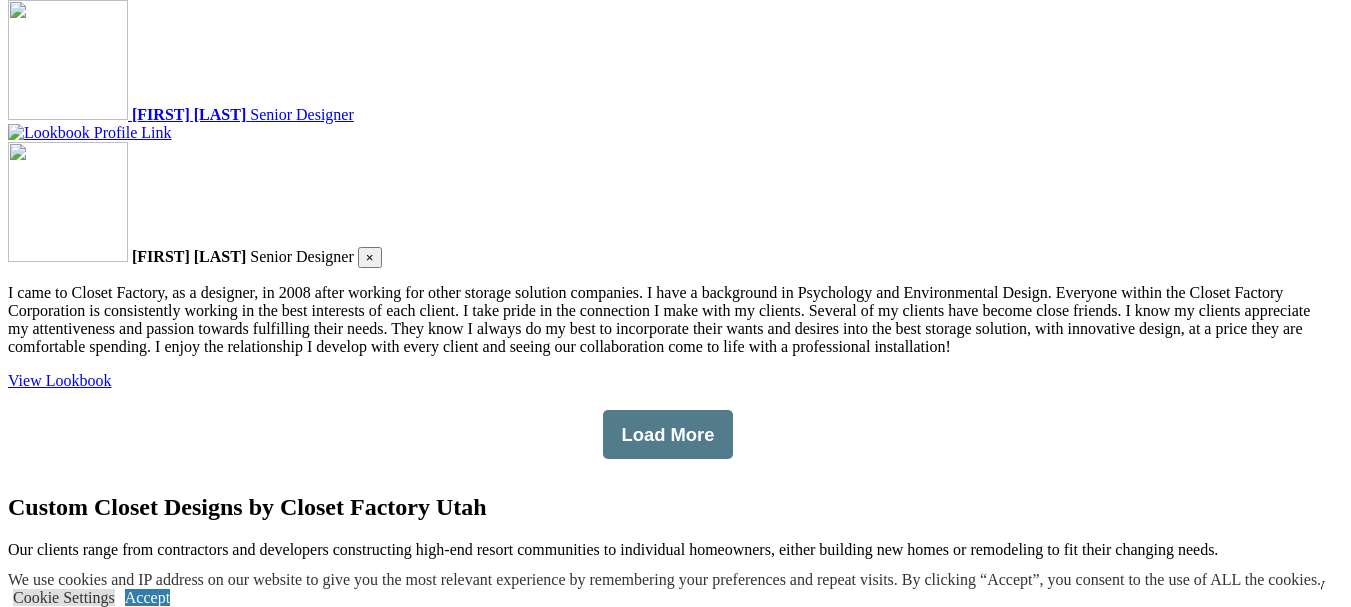 click on "Email Address (Required)" at bounding box center [79, 5740] 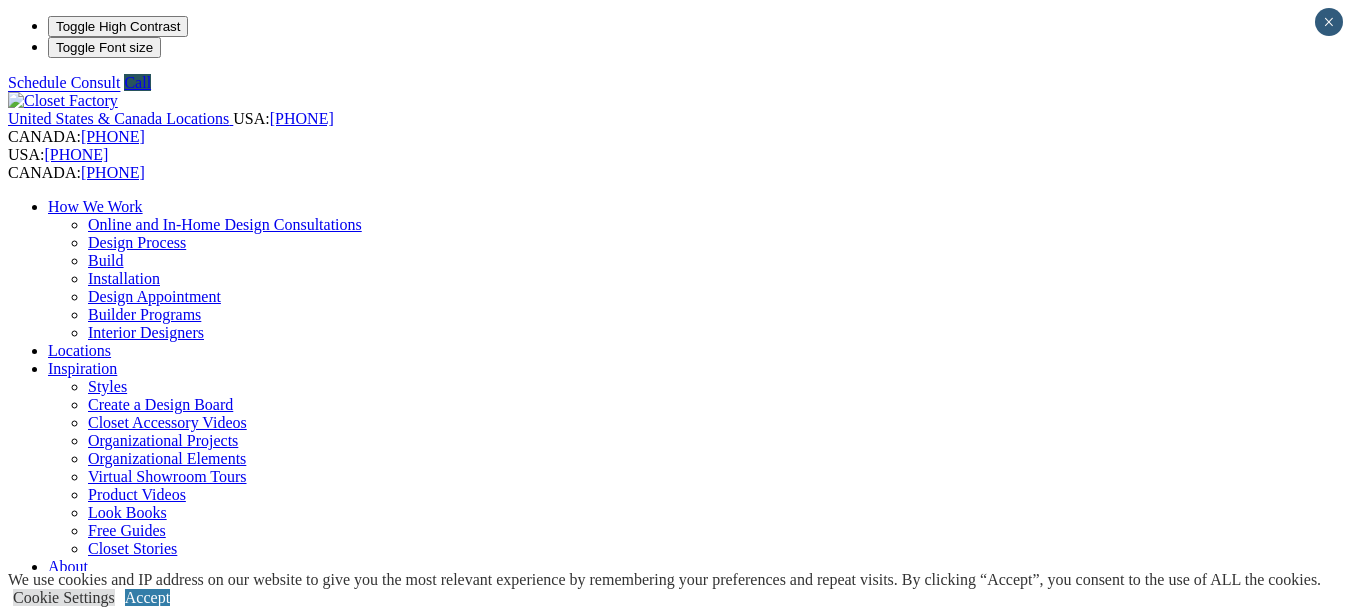 scroll, scrollTop: 0, scrollLeft: 0, axis: both 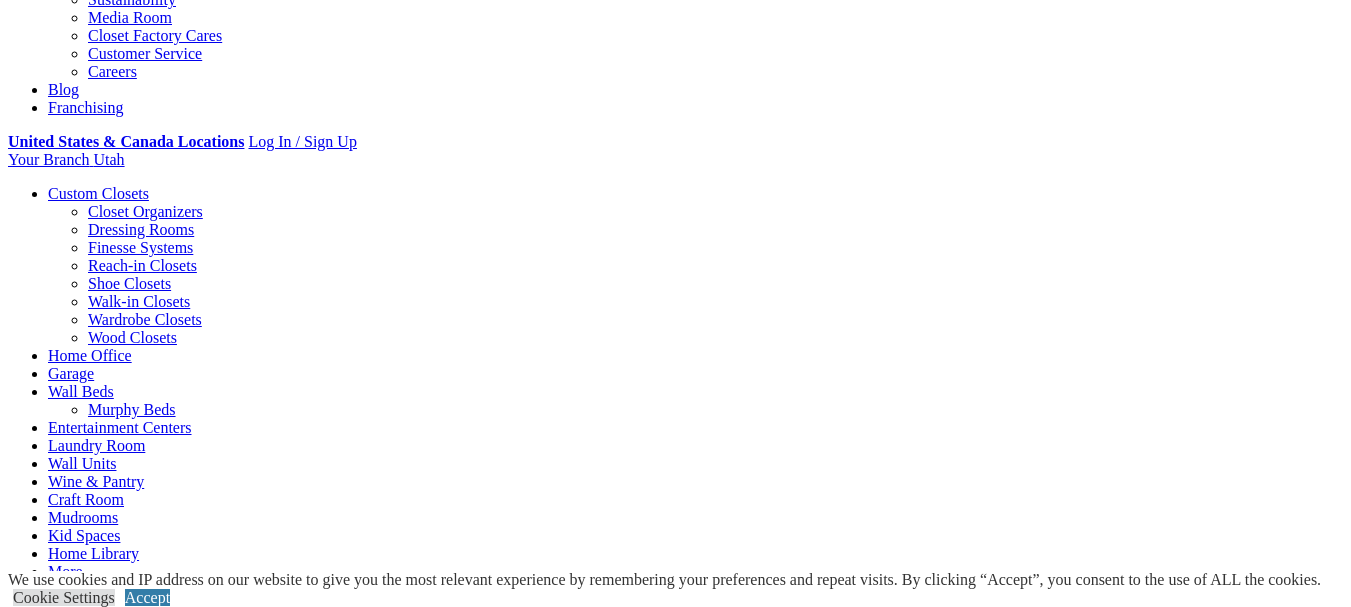 click on "Organizational Projects" at bounding box center [123, 1486] 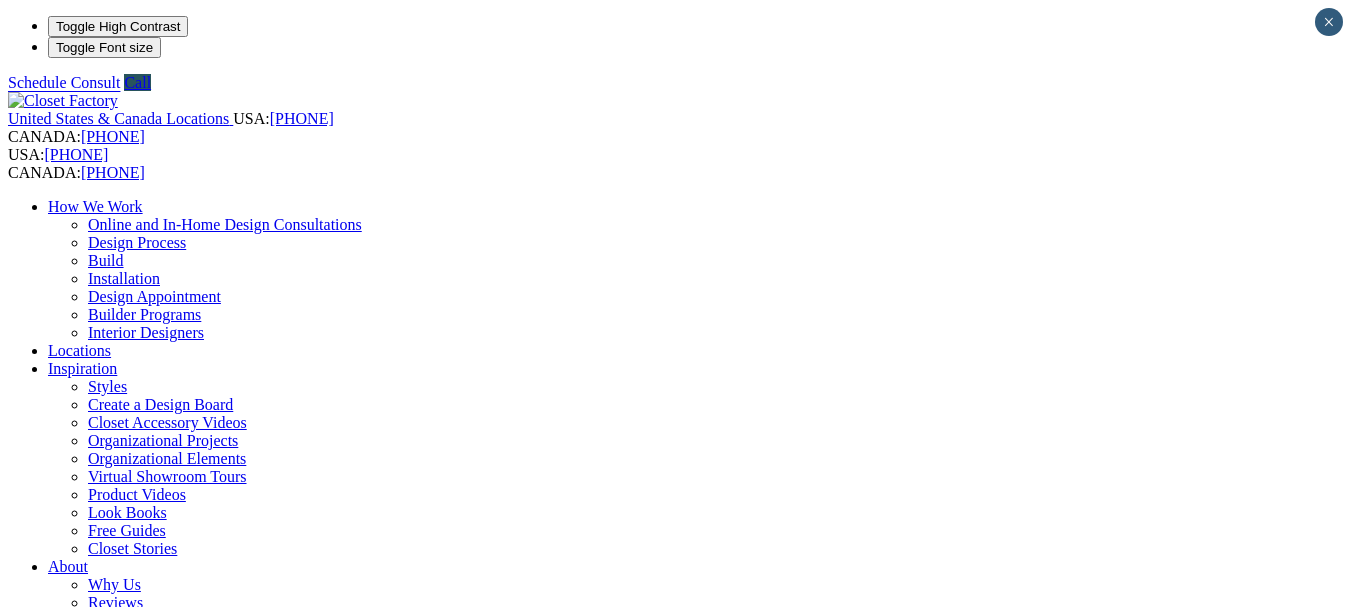 scroll, scrollTop: 0, scrollLeft: 0, axis: both 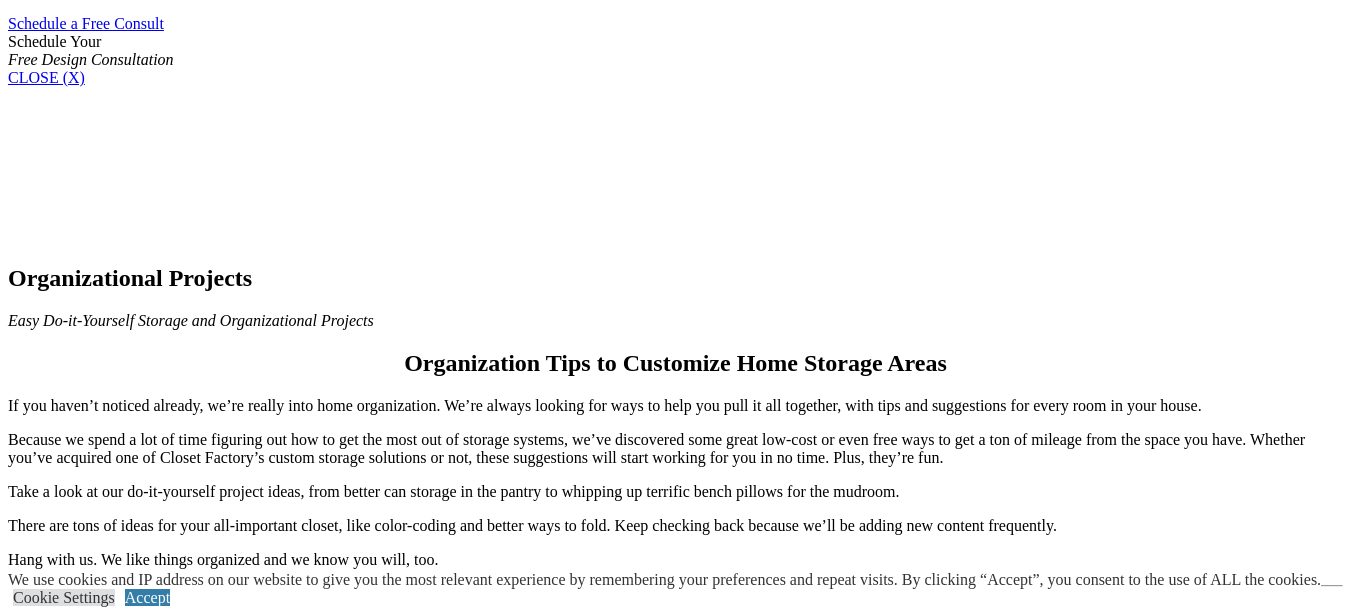 click on "Closets" at bounding box center (675, 645) 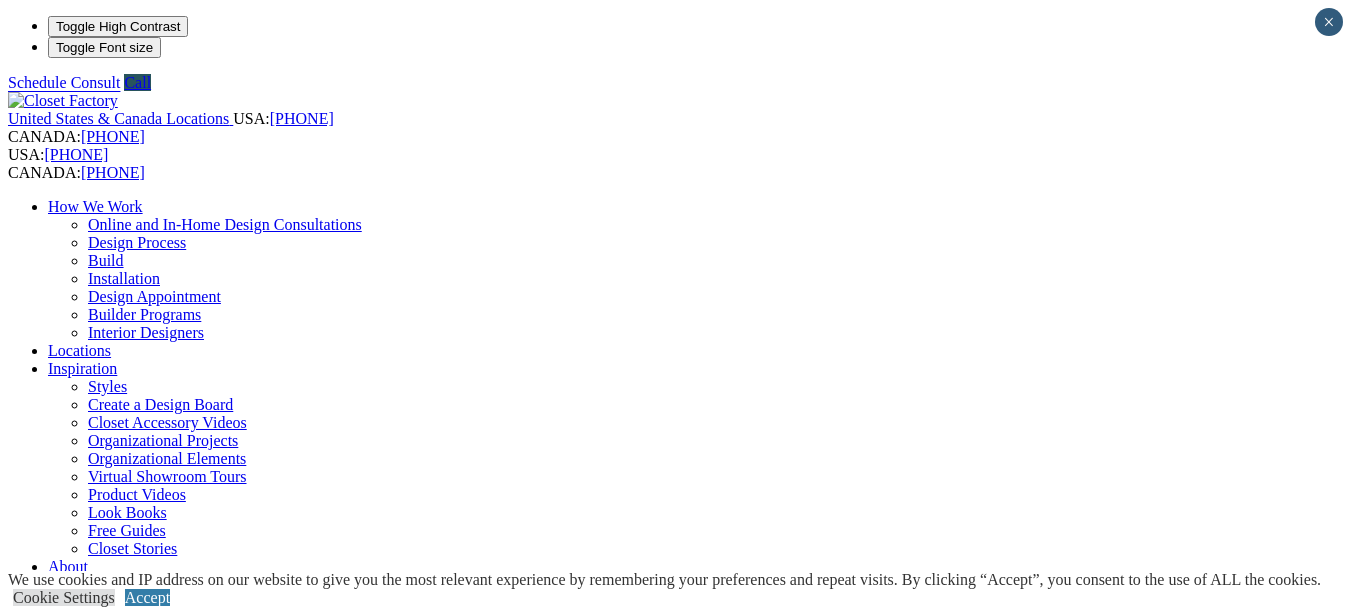 scroll, scrollTop: 0, scrollLeft: 0, axis: both 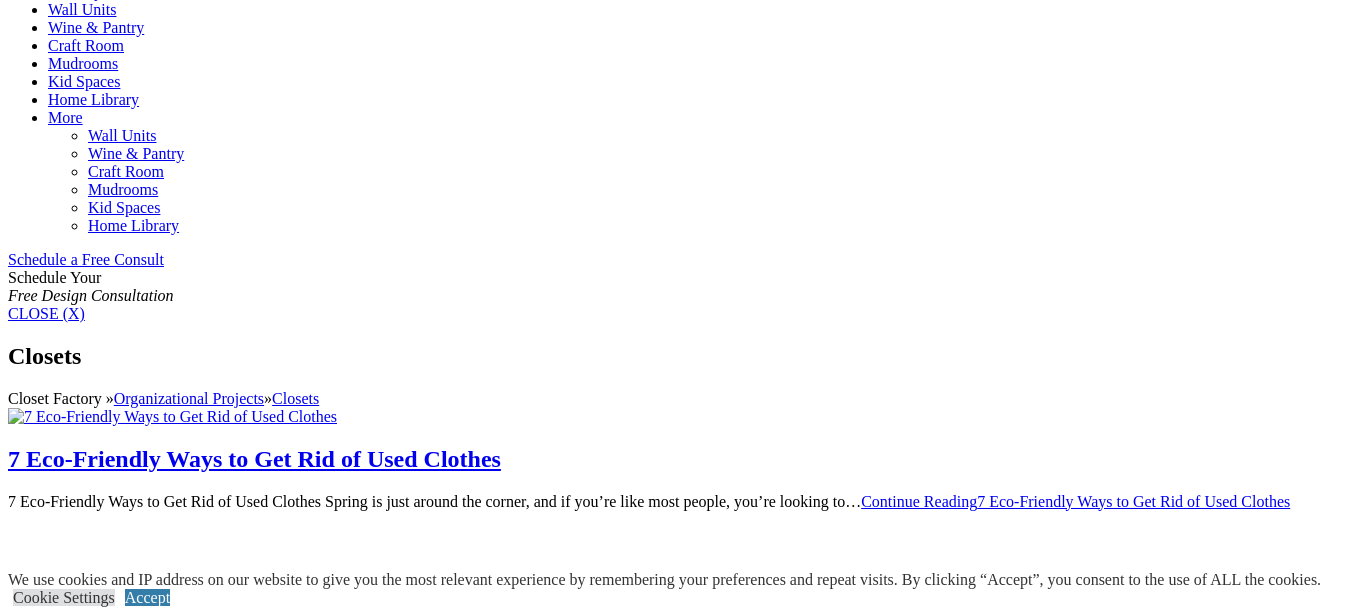 click on "Purge Your Wardrobe Closet Like a Pro" at bounding box center [675, 3468] 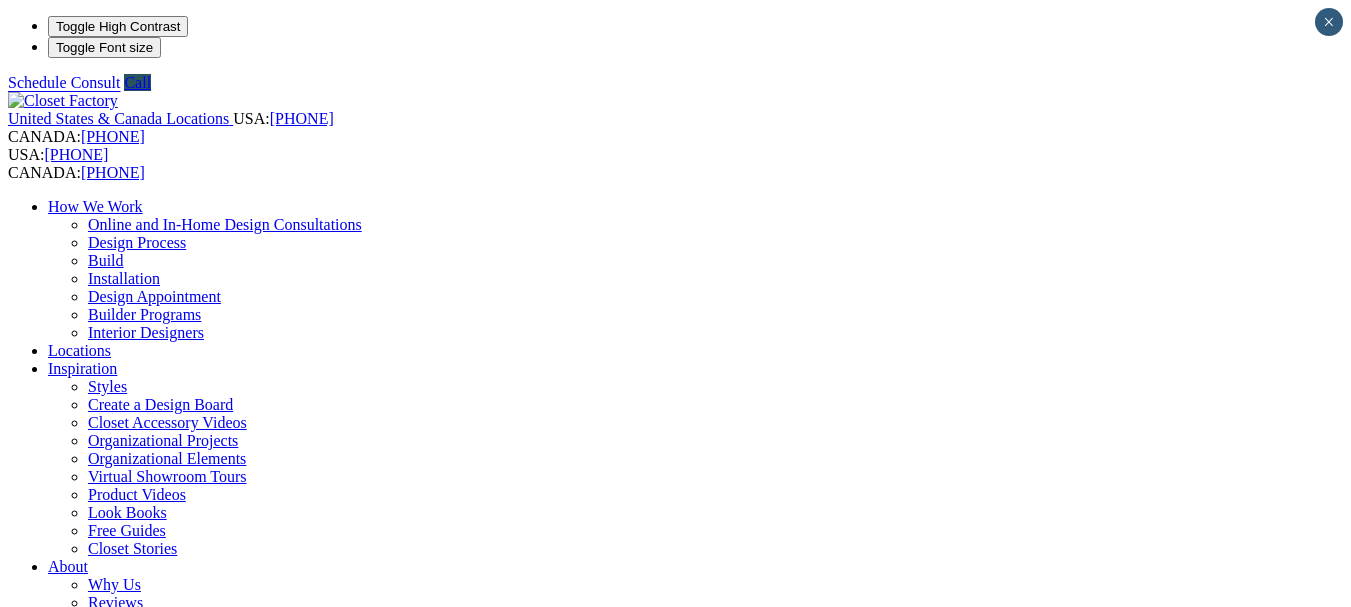 scroll, scrollTop: 0, scrollLeft: 0, axis: both 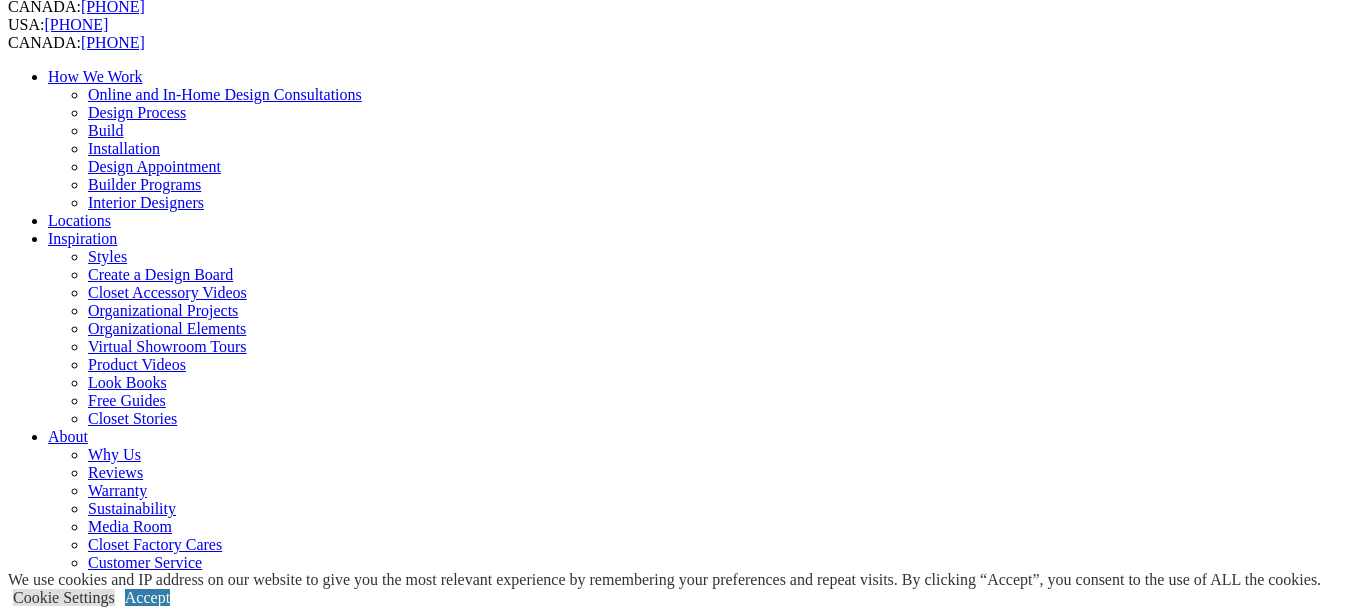 click on "**********" at bounding box center (675, 9435) 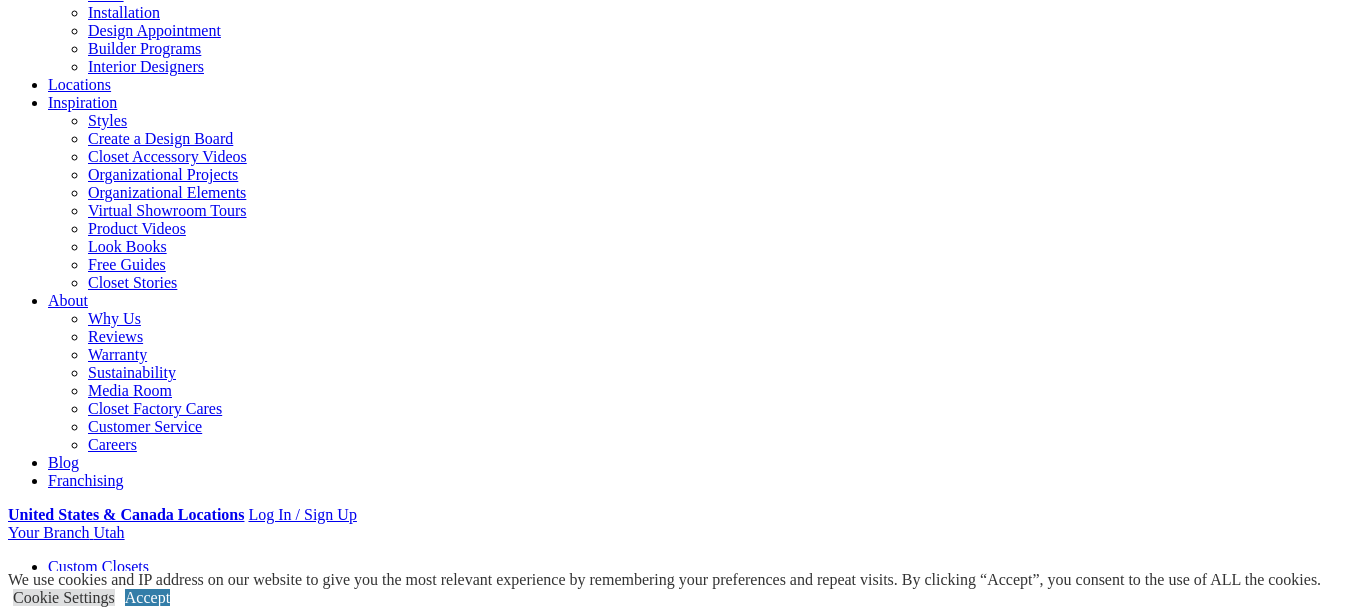 scroll, scrollTop: 280, scrollLeft: 0, axis: vertical 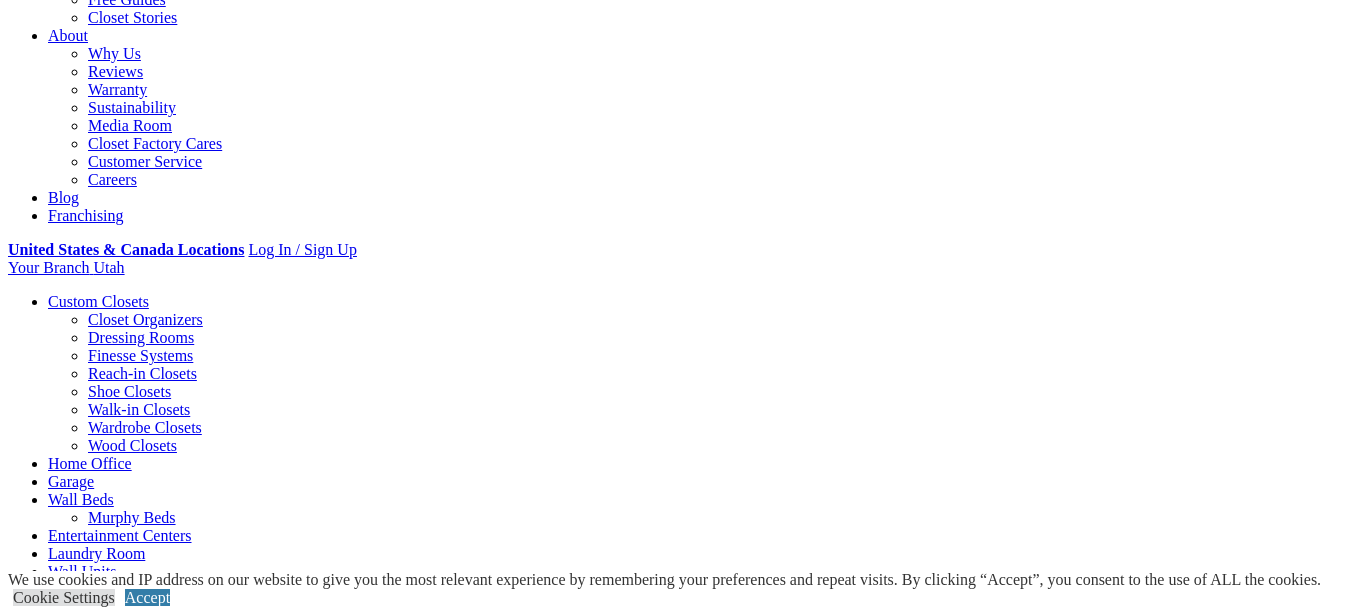 click on "Closet Storage How-To" at bounding box center [675, 3174] 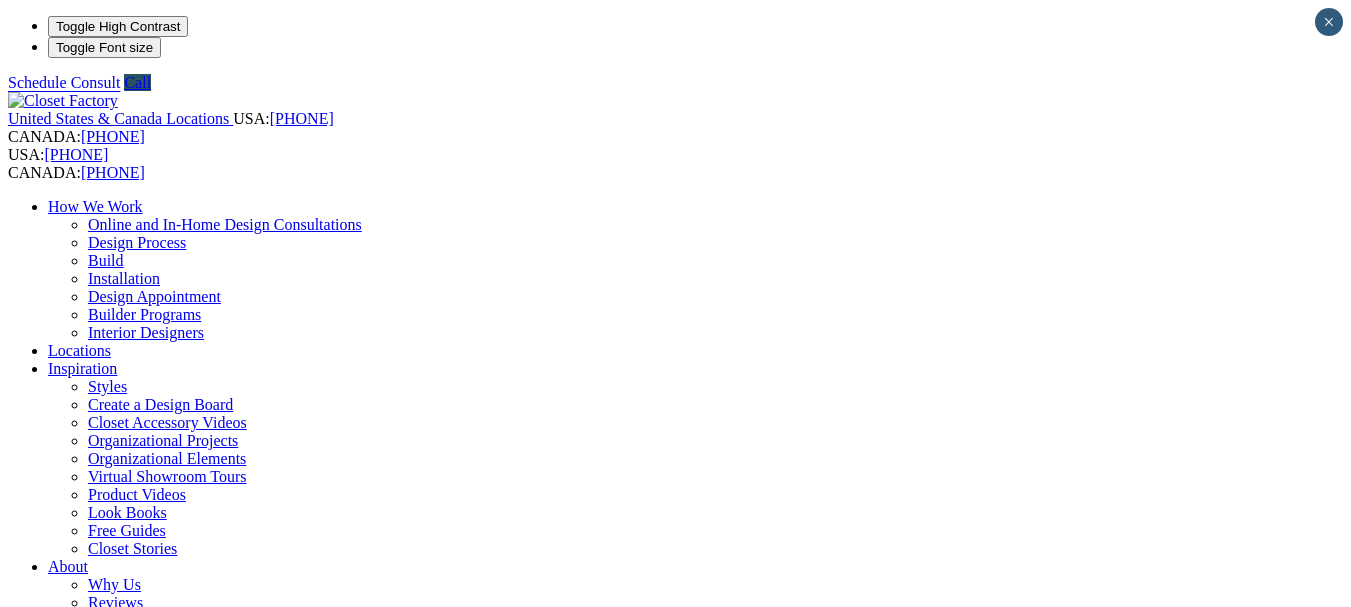 scroll, scrollTop: 0, scrollLeft: 0, axis: both 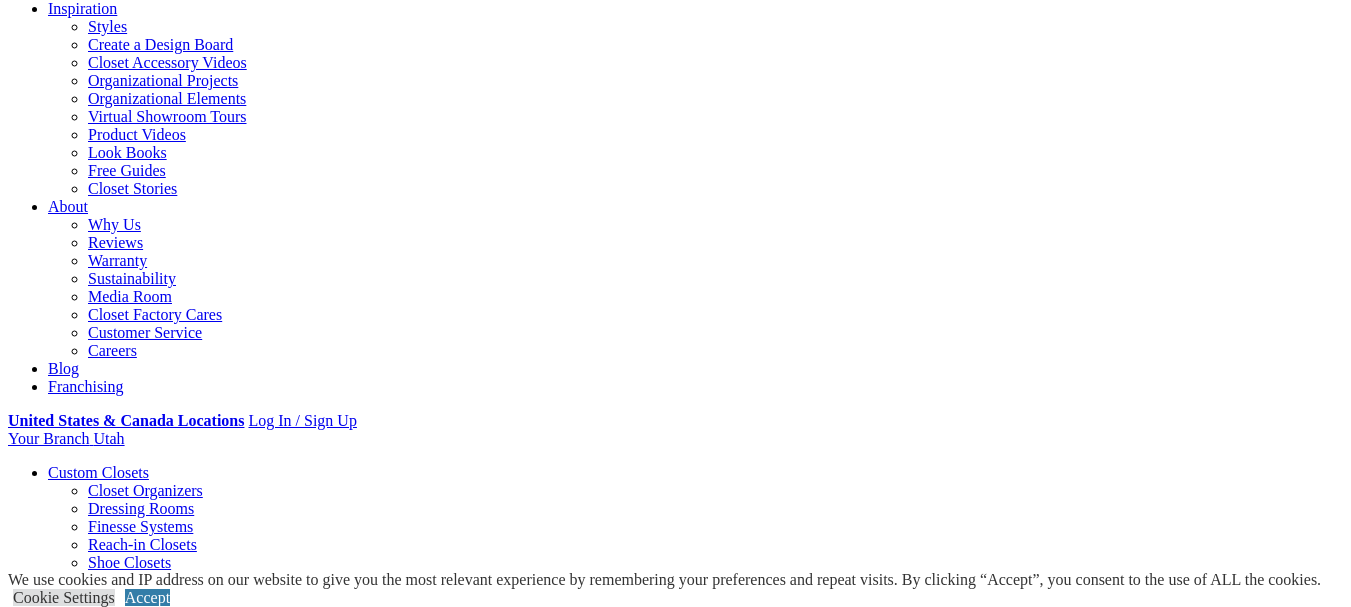 click on "**********" at bounding box center [675, 9191] 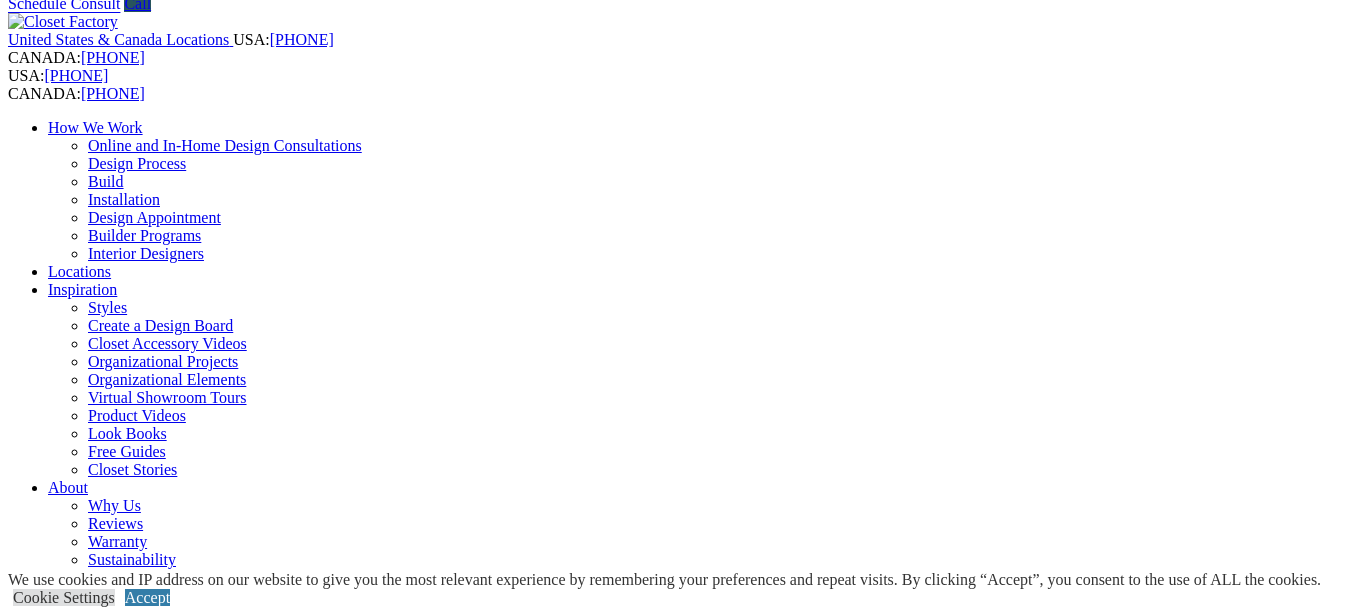 scroll, scrollTop: 67, scrollLeft: 0, axis: vertical 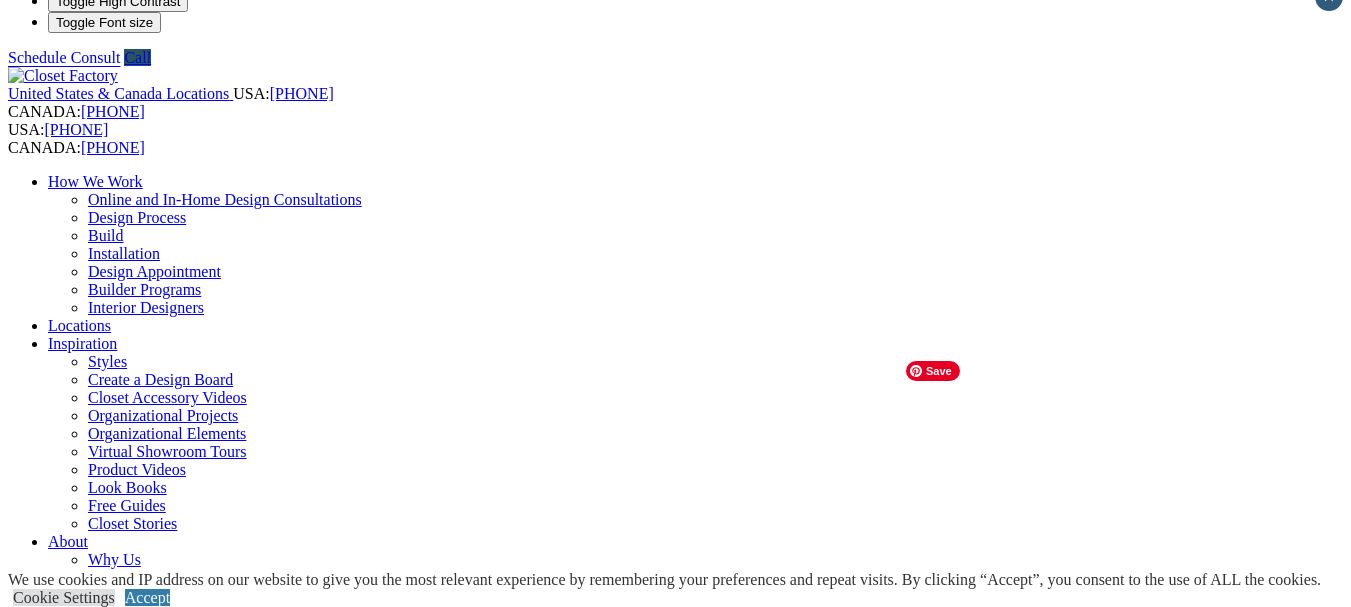 click at bounding box center (84, 2366) 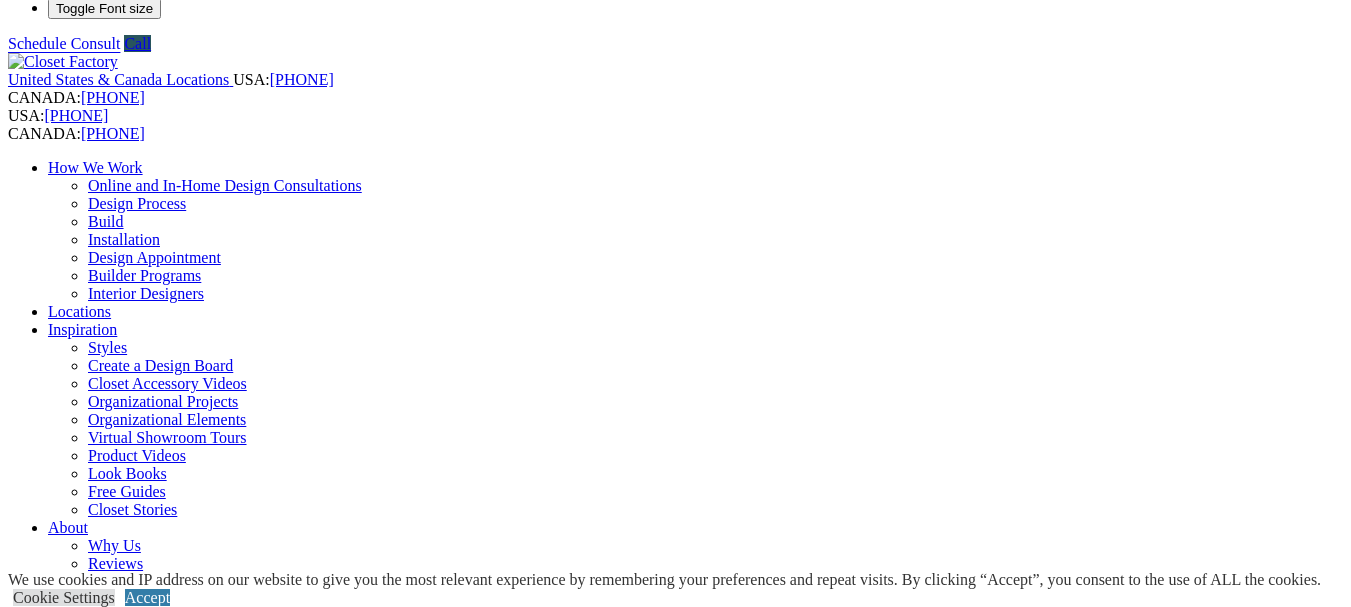 scroll, scrollTop: 439, scrollLeft: 0, axis: vertical 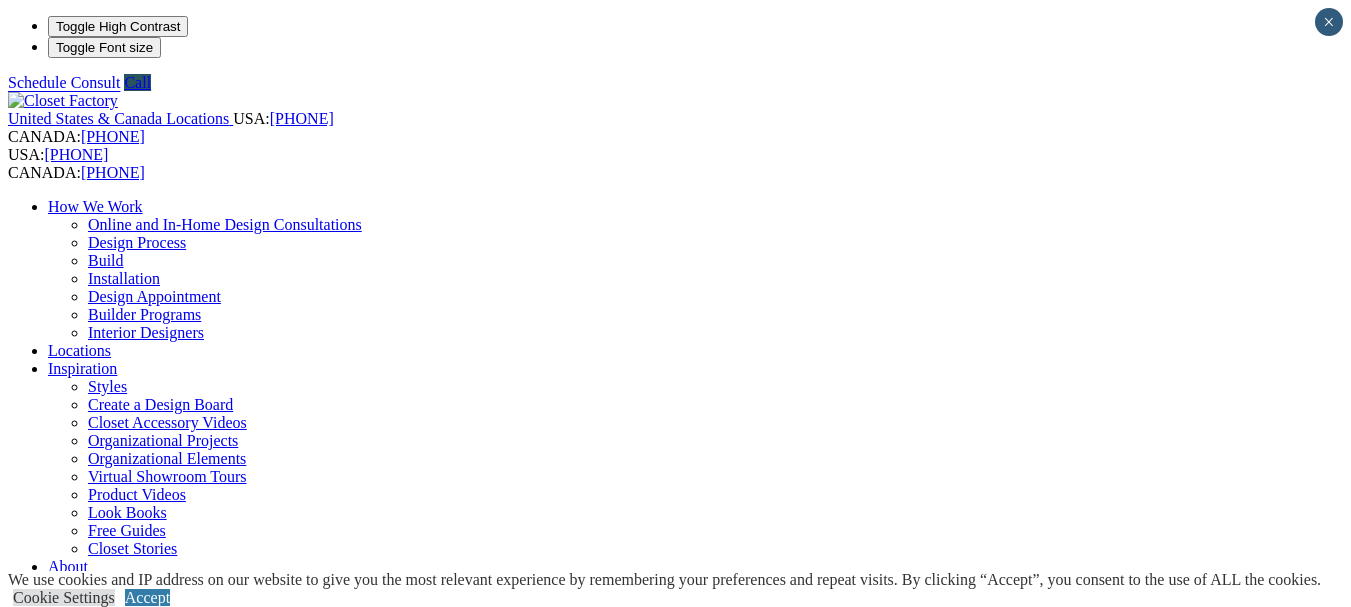 click on "Laundry Room" at bounding box center [96, 940] 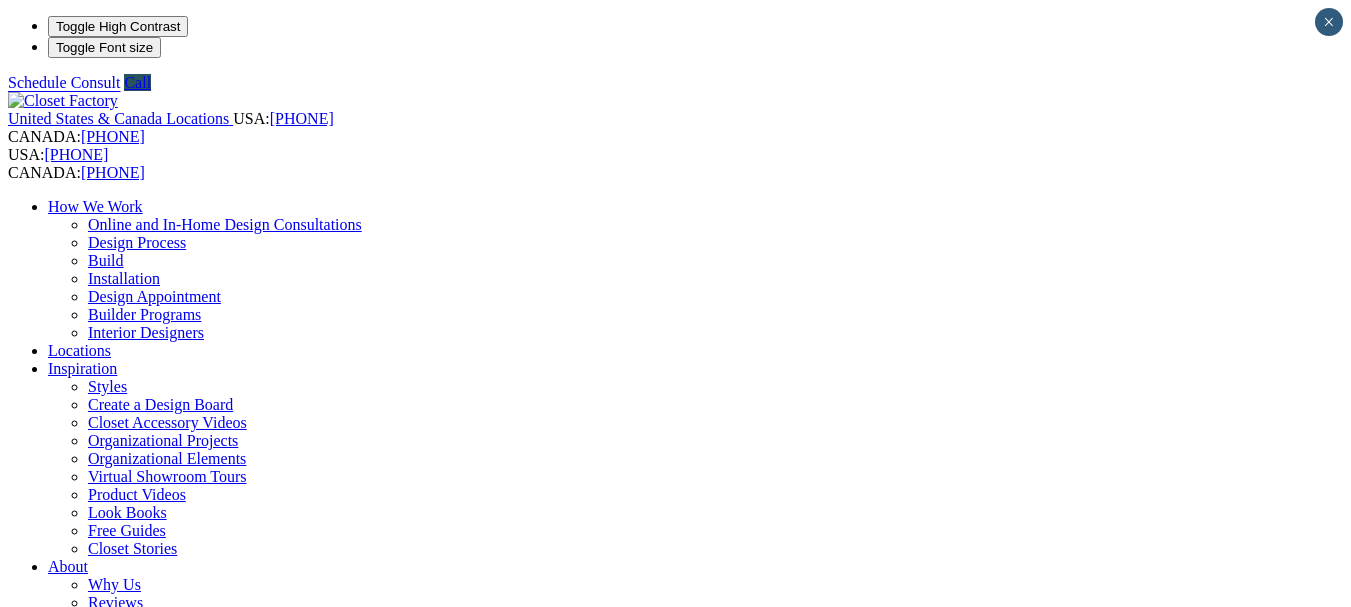 scroll, scrollTop: 0, scrollLeft: 0, axis: both 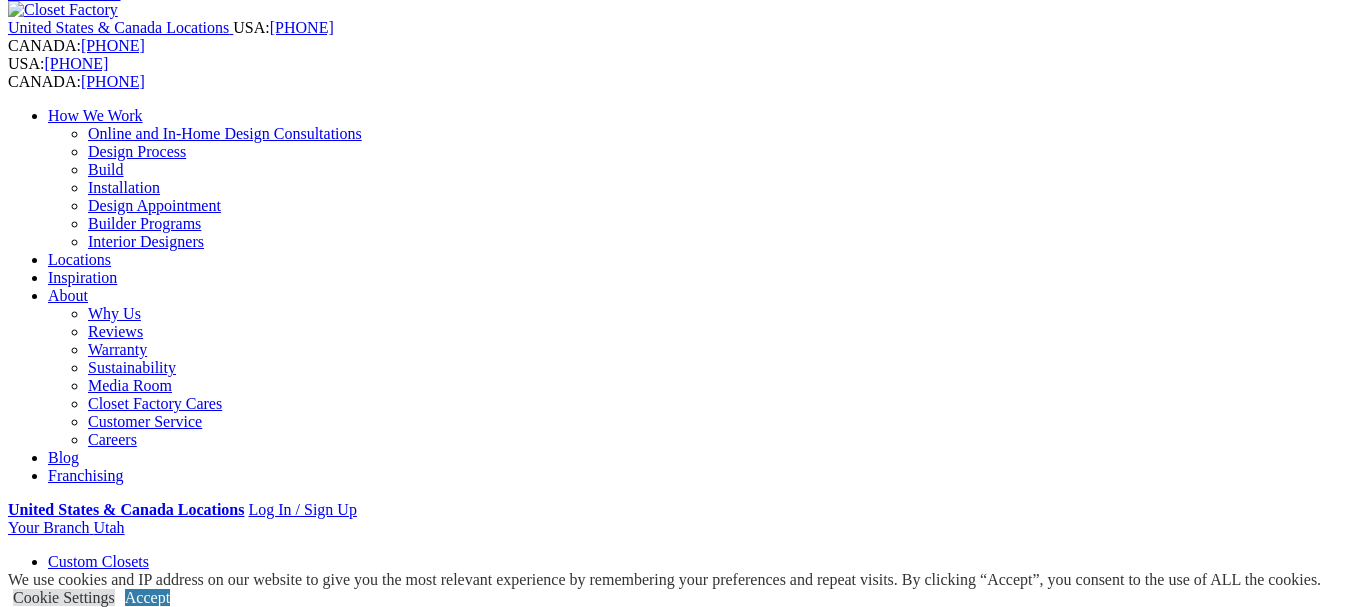click on "**********" at bounding box center (675, 18780) 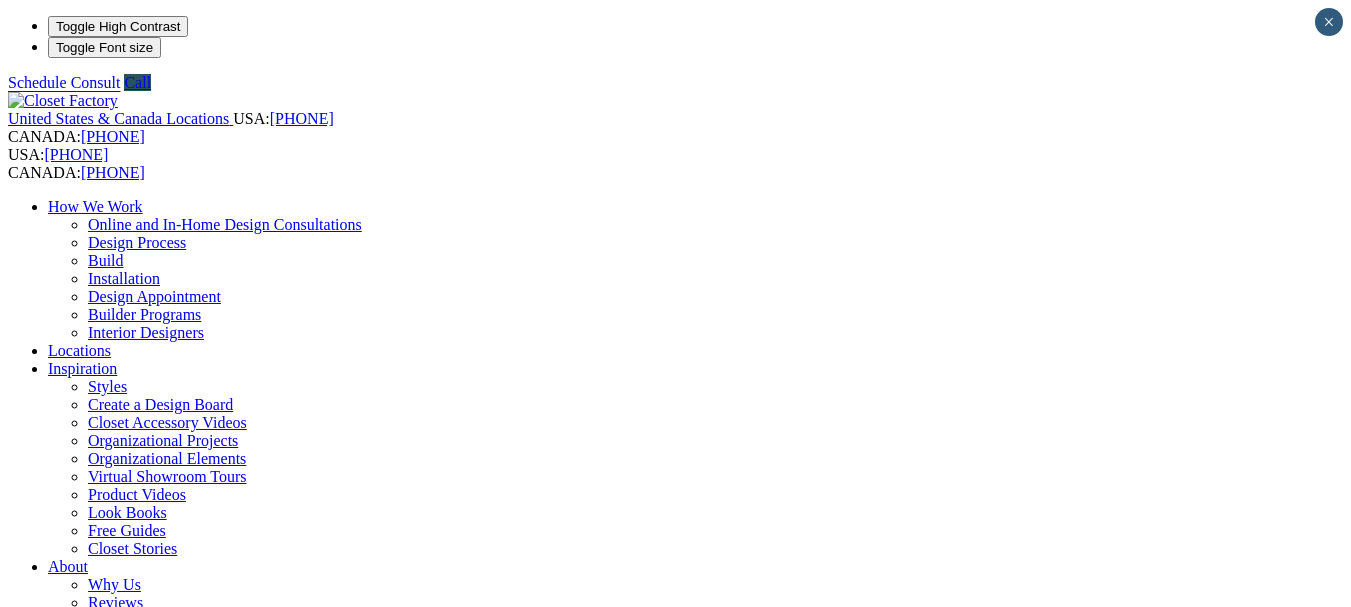 scroll, scrollTop: 0, scrollLeft: 0, axis: both 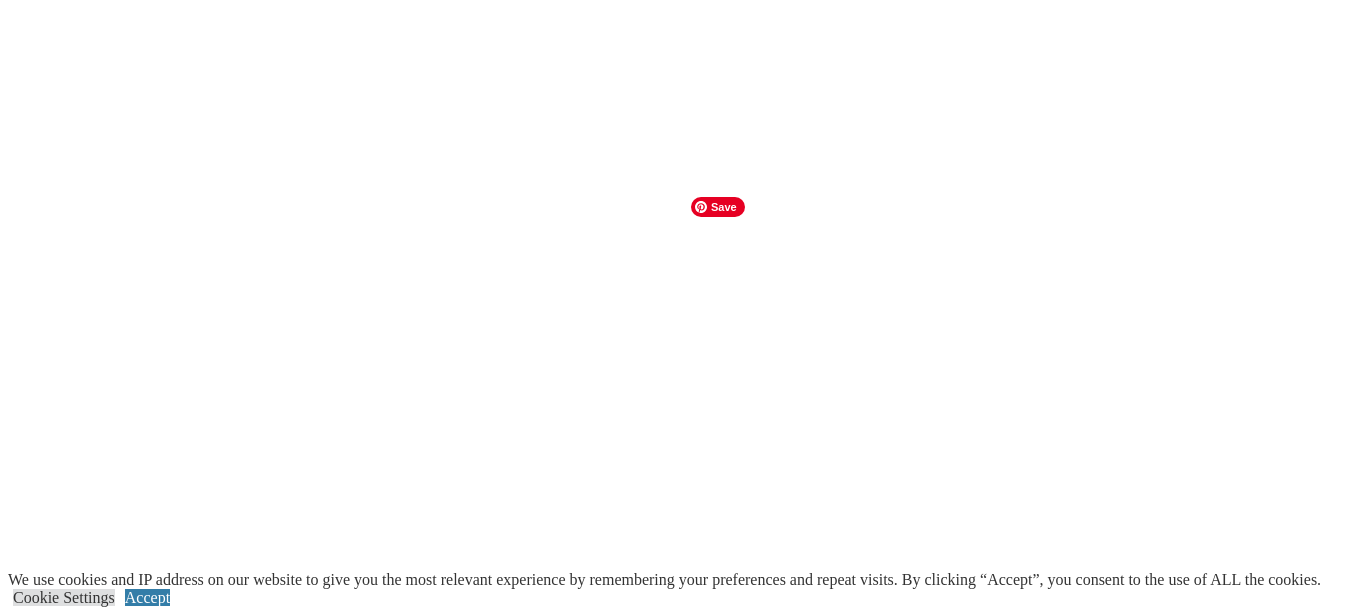 click at bounding box center (131, 3864) 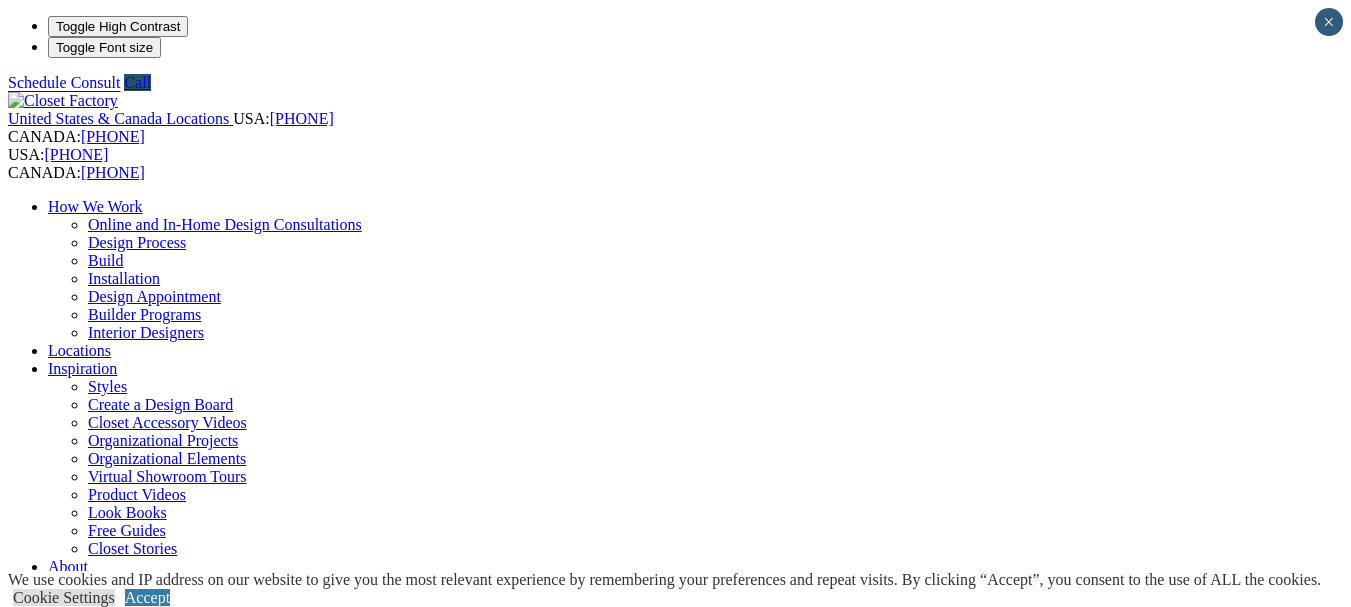 scroll, scrollTop: 0, scrollLeft: 0, axis: both 